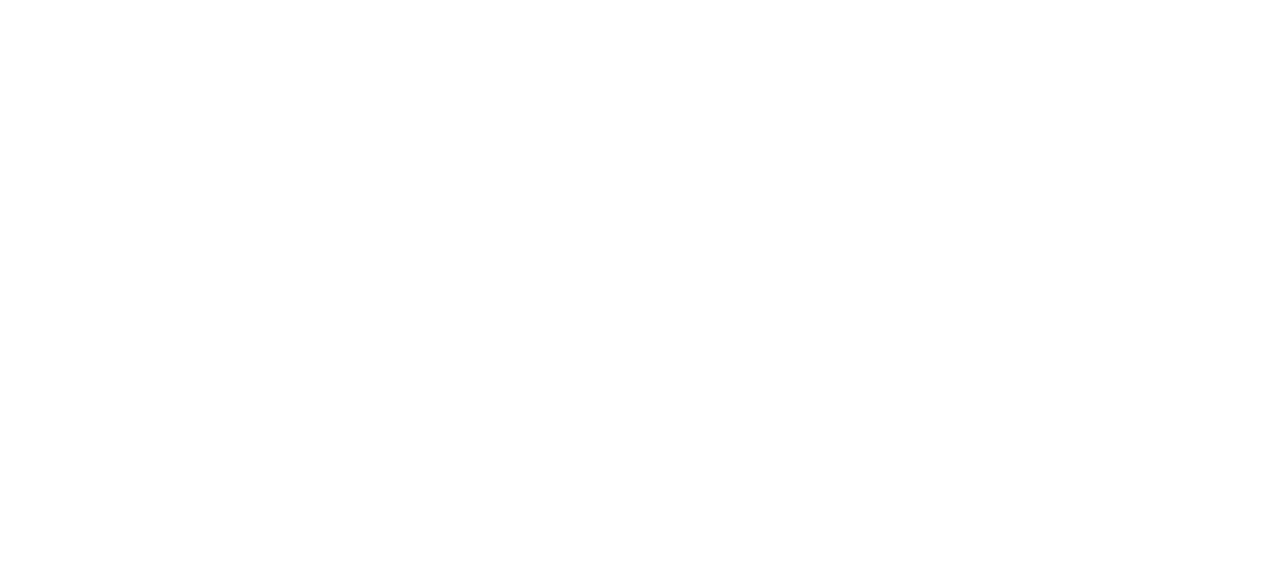 scroll, scrollTop: 0, scrollLeft: 0, axis: both 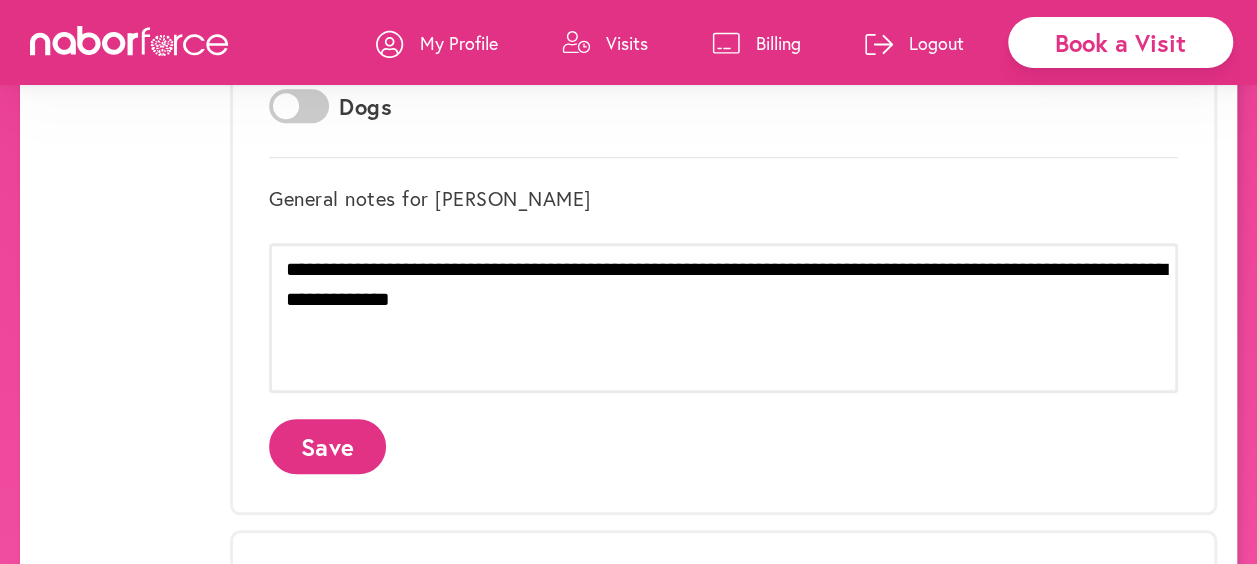 click on "Book a Visit" at bounding box center [1120, 42] 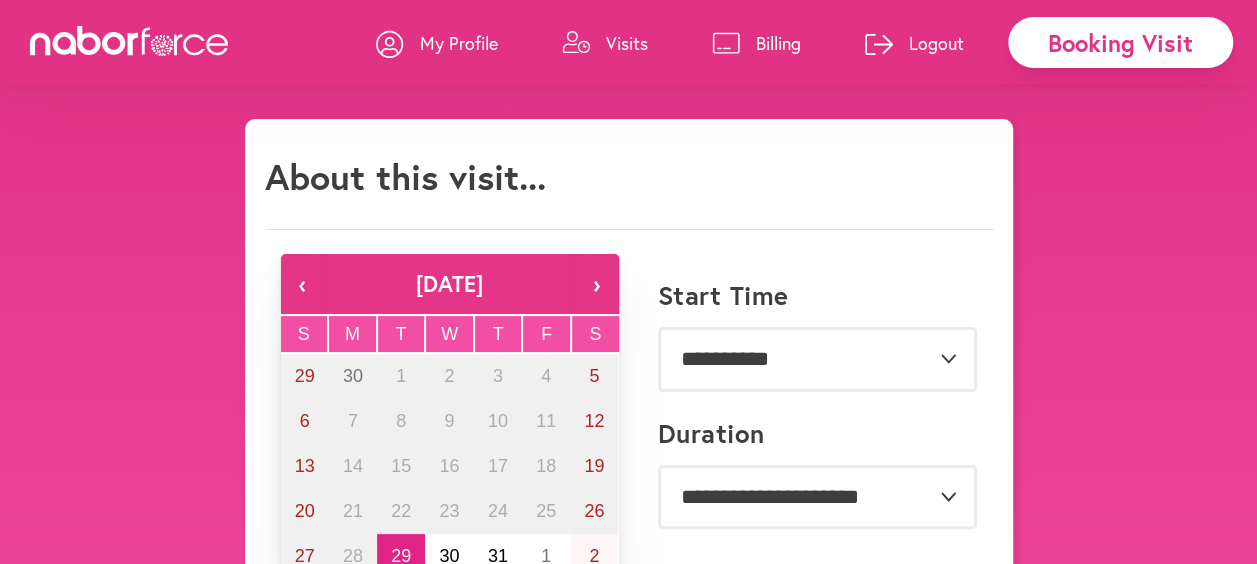 scroll, scrollTop: 100, scrollLeft: 0, axis: vertical 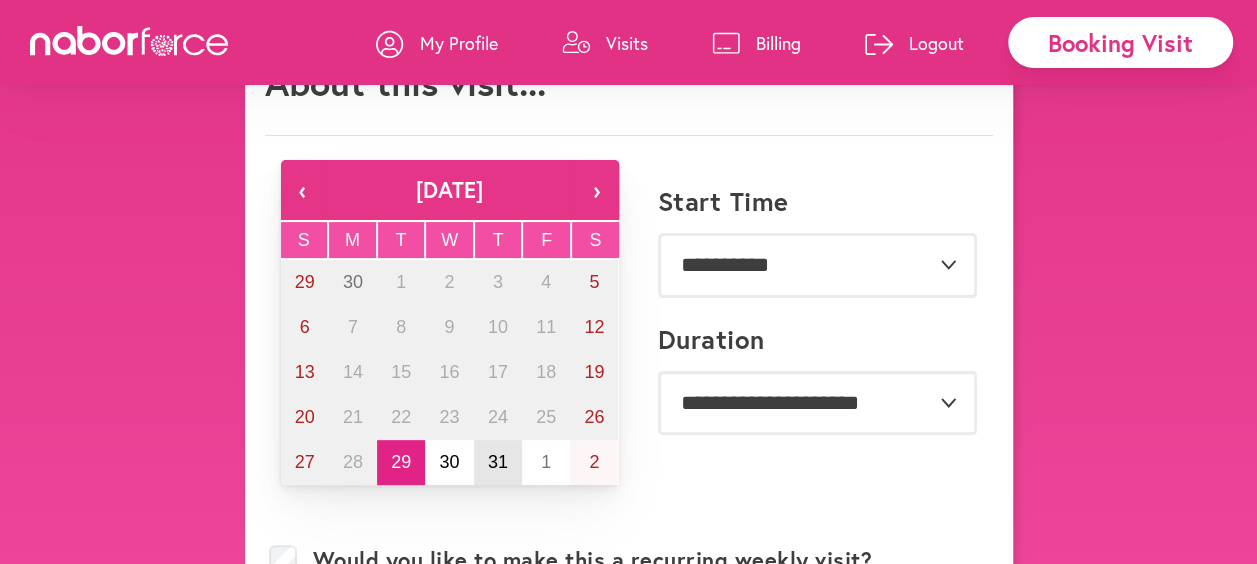 click on "31" at bounding box center [498, 462] 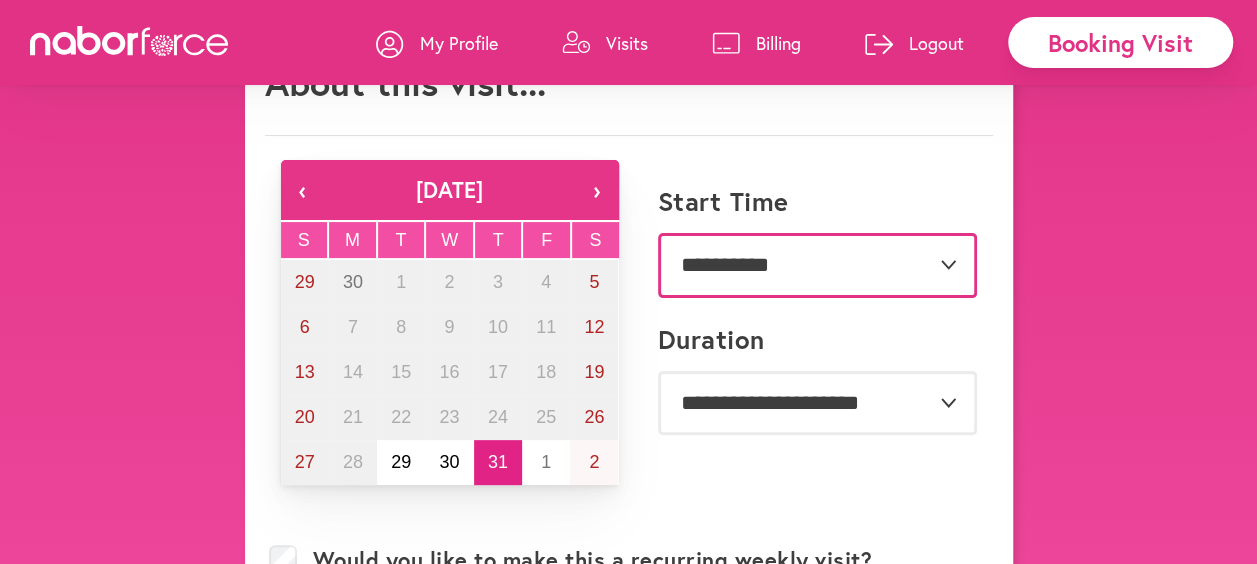 click on "**********" at bounding box center (817, 265) 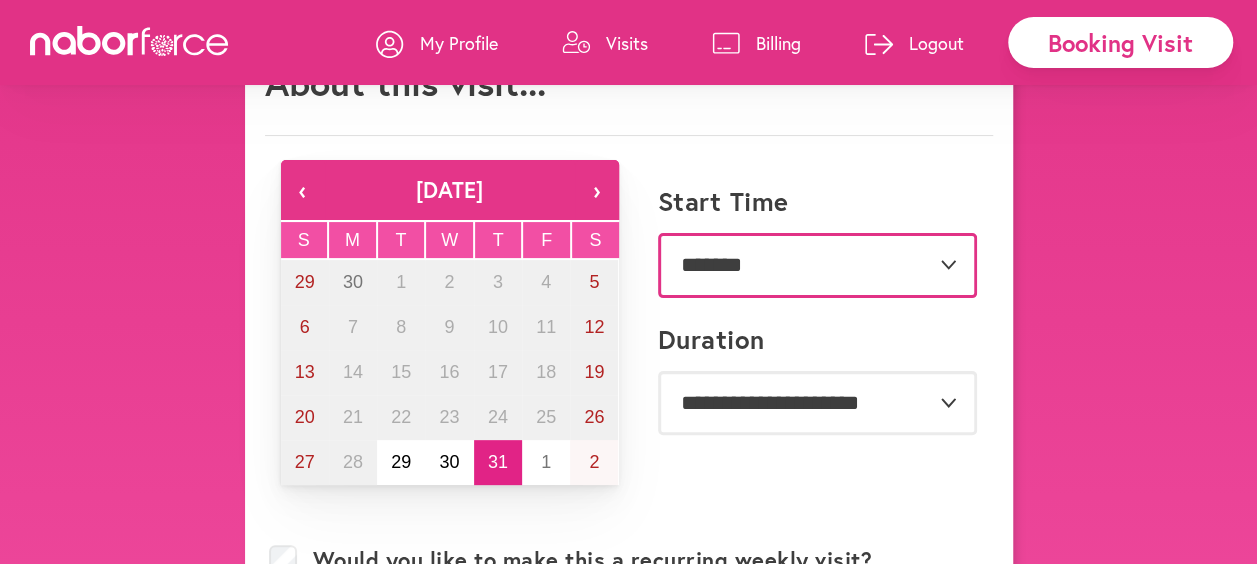 click on "**********" at bounding box center [817, 265] 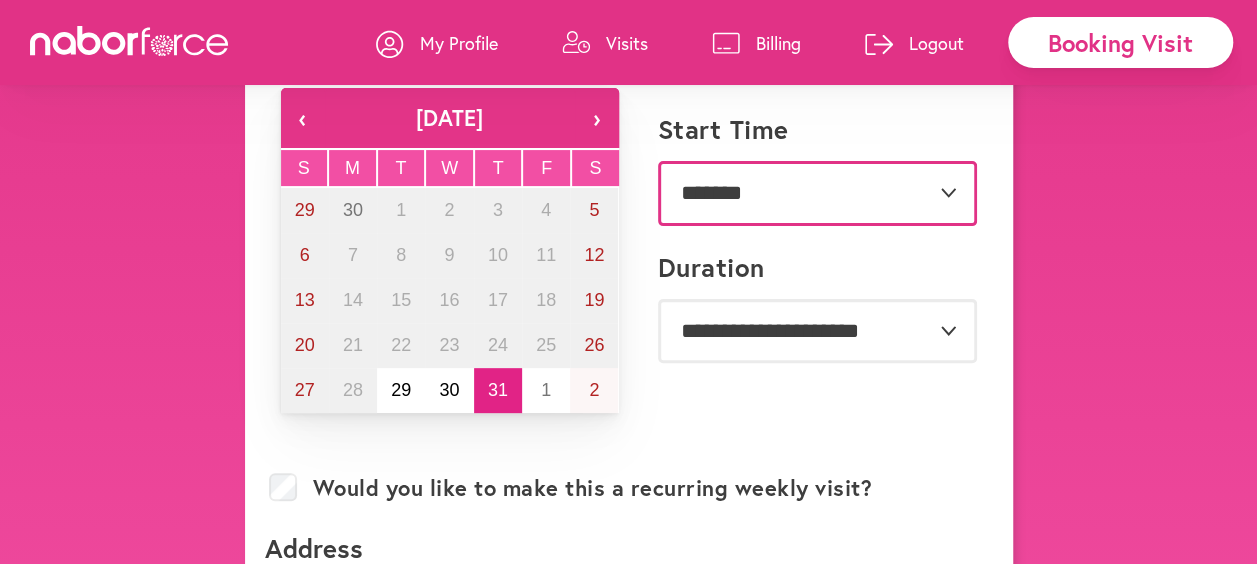 scroll, scrollTop: 200, scrollLeft: 0, axis: vertical 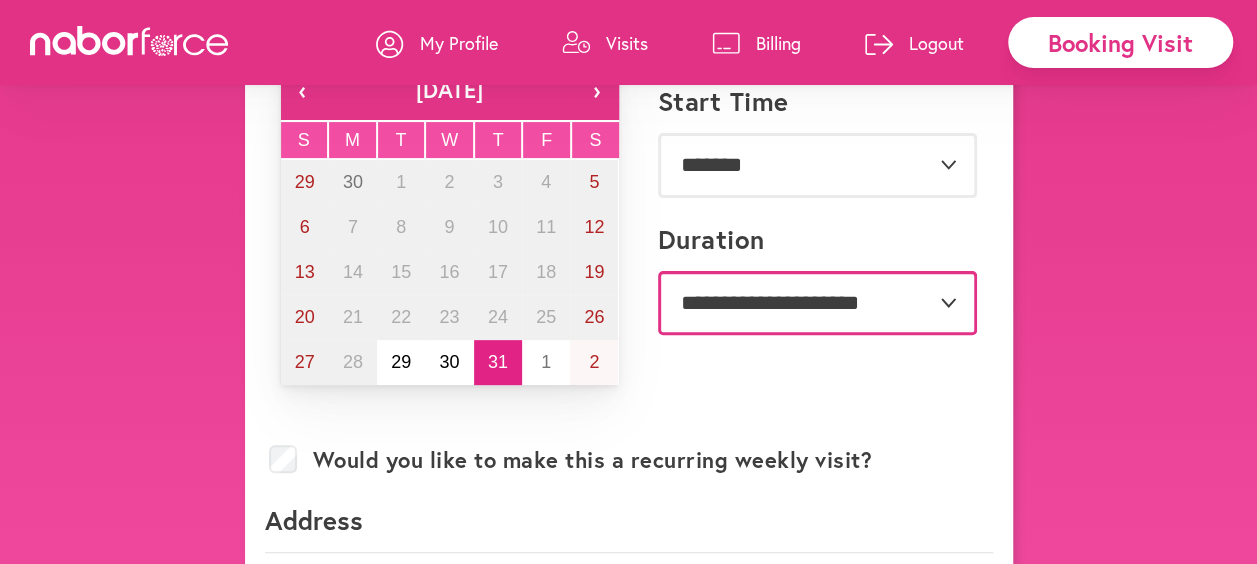 click on "**********" at bounding box center (817, 303) 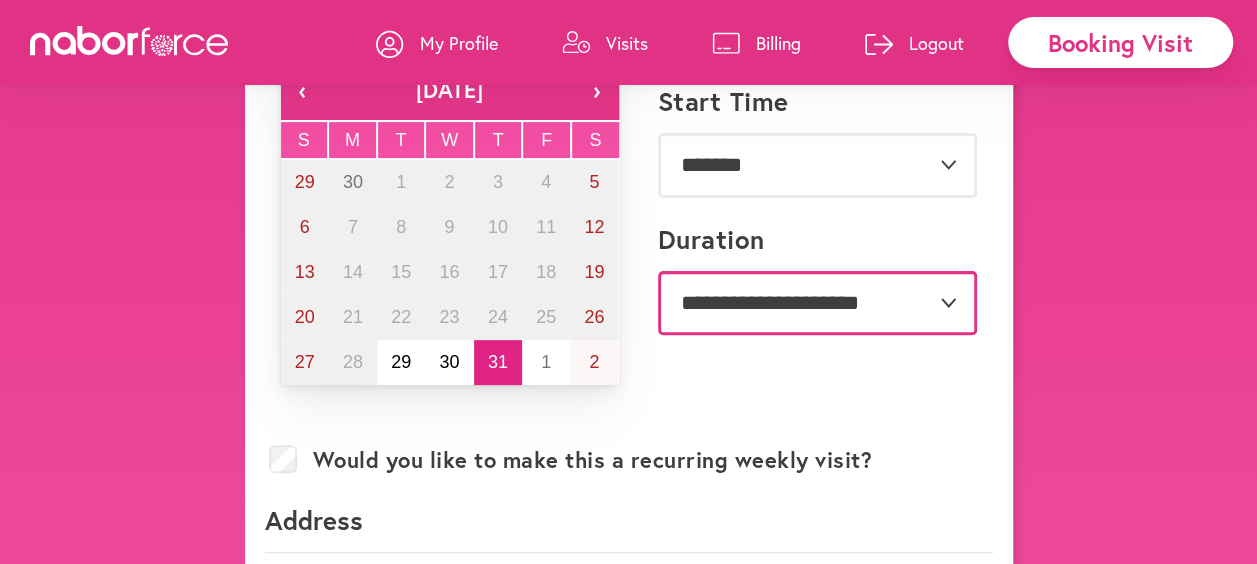 select on "***" 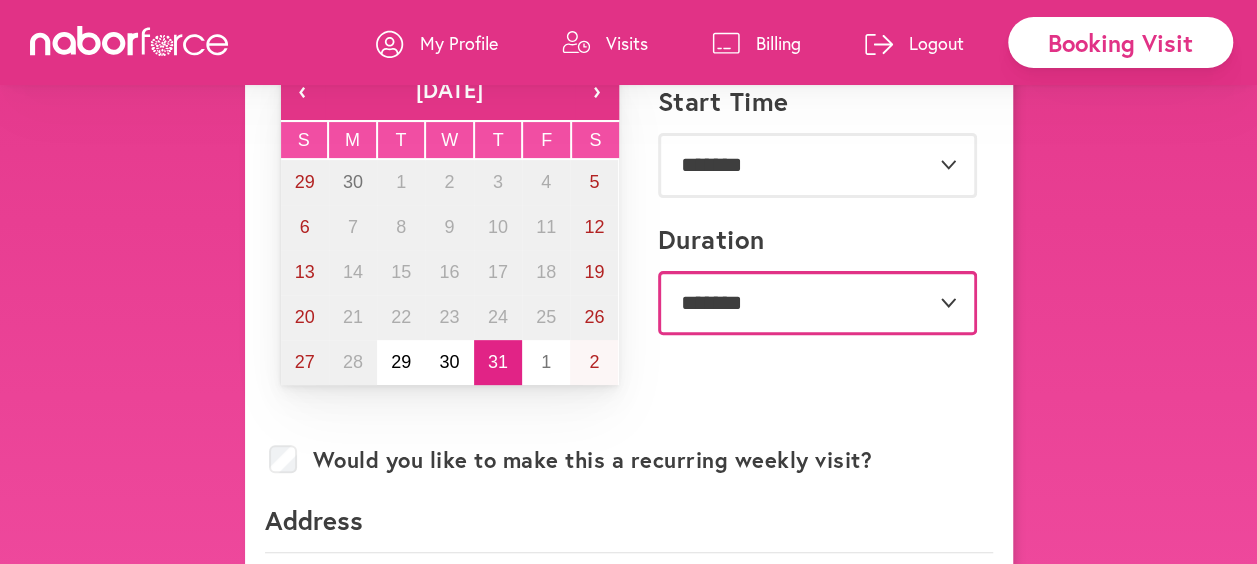 click on "**********" at bounding box center [817, 303] 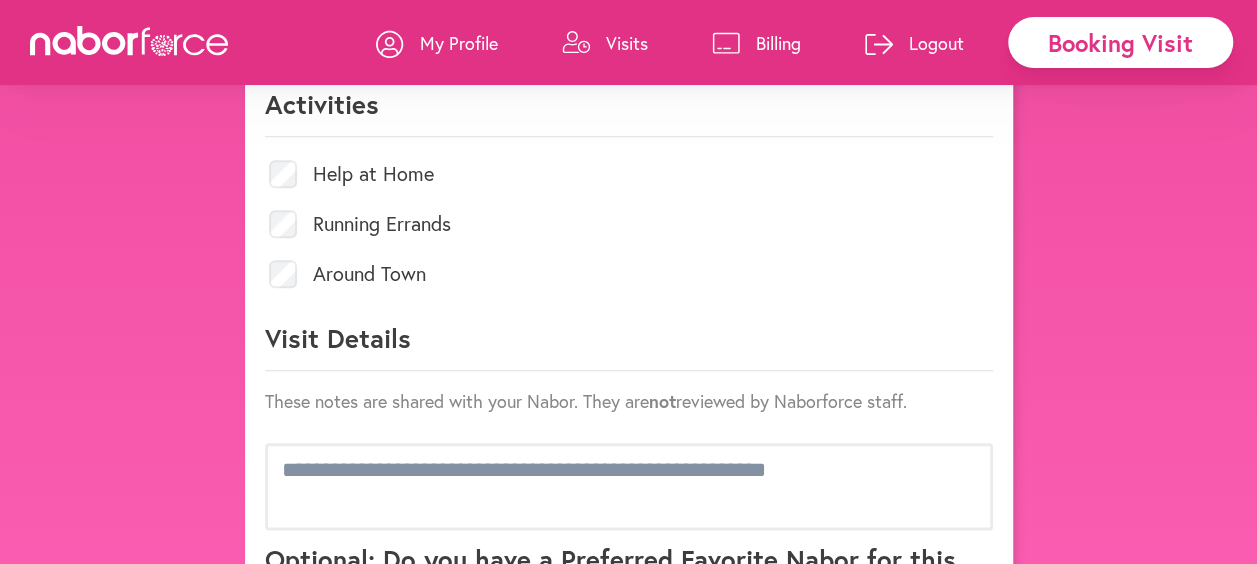 scroll, scrollTop: 916, scrollLeft: 0, axis: vertical 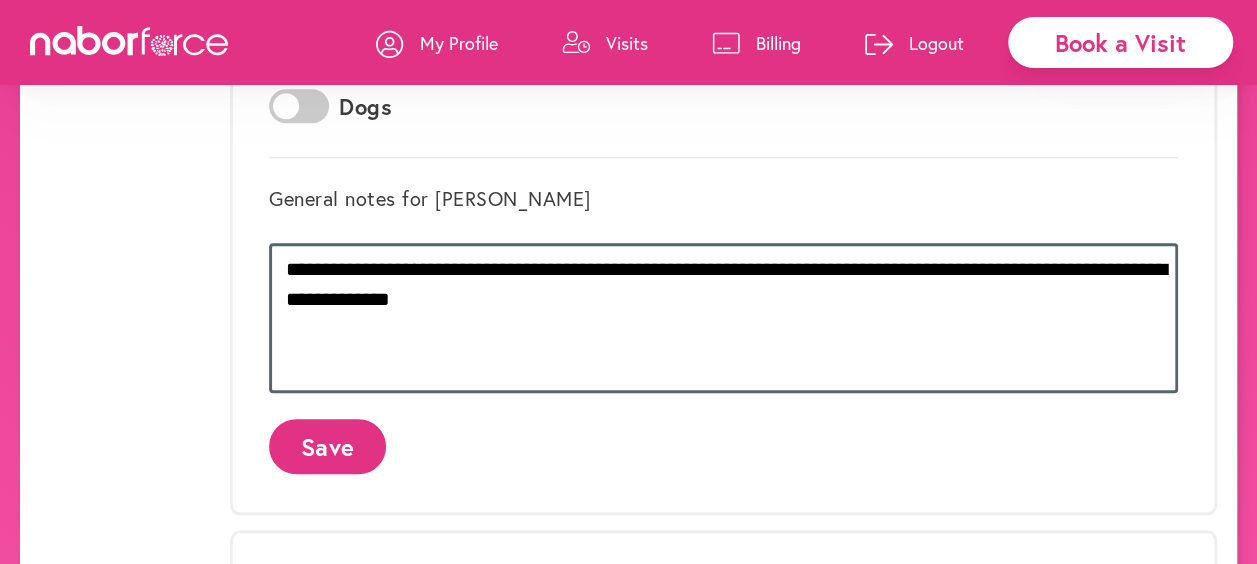 click on "**********" at bounding box center (723, 318) 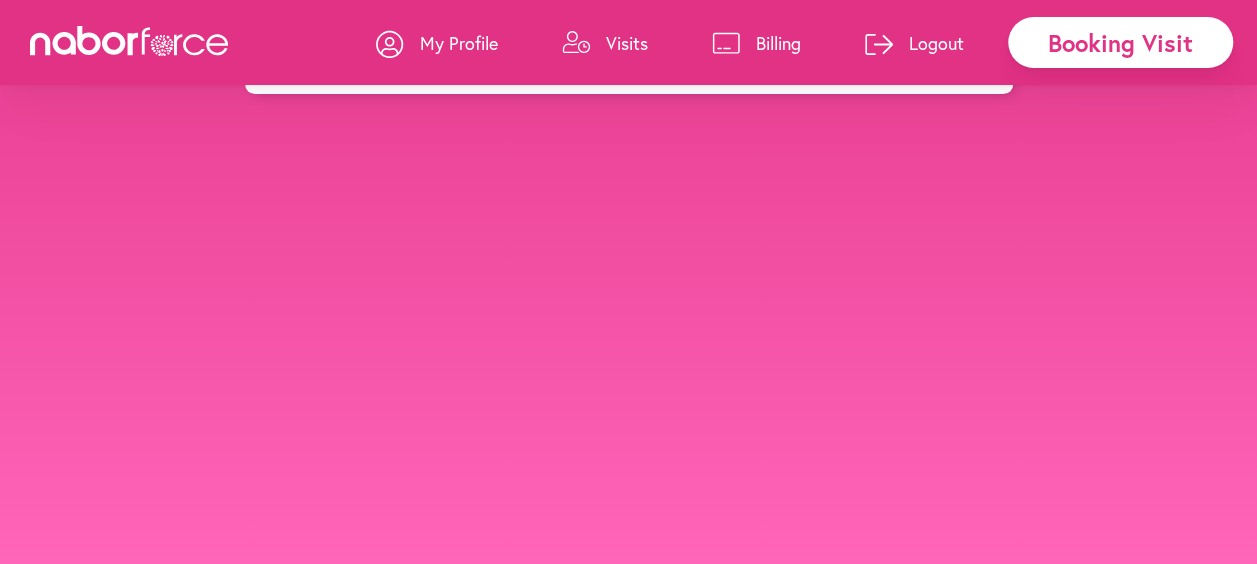 scroll, scrollTop: 125, scrollLeft: 0, axis: vertical 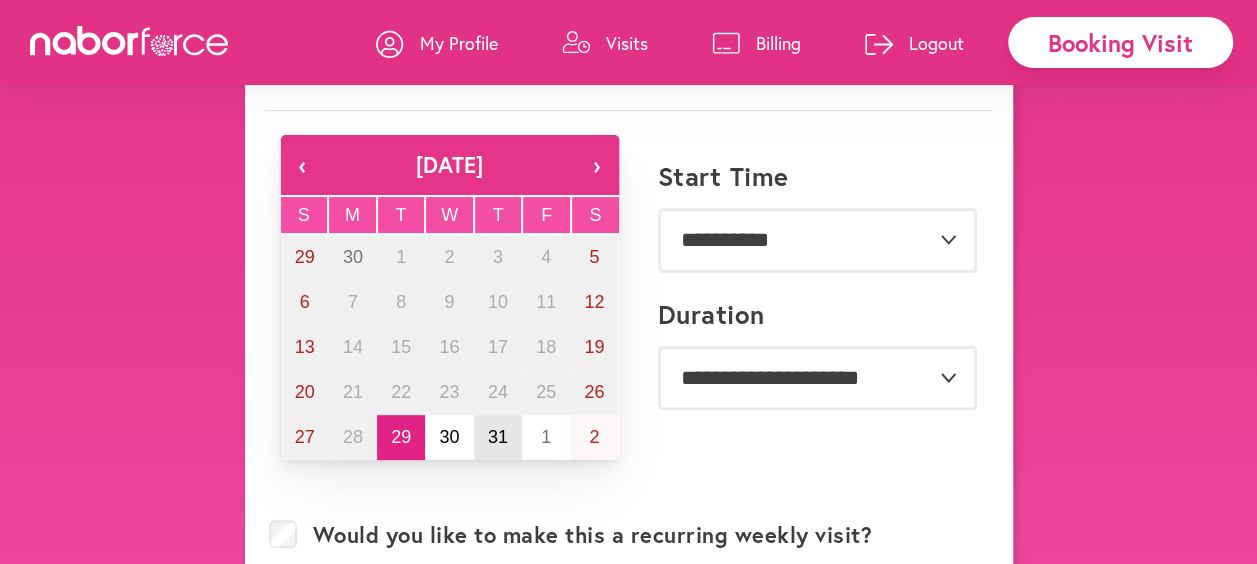 click on "31" at bounding box center [498, 437] 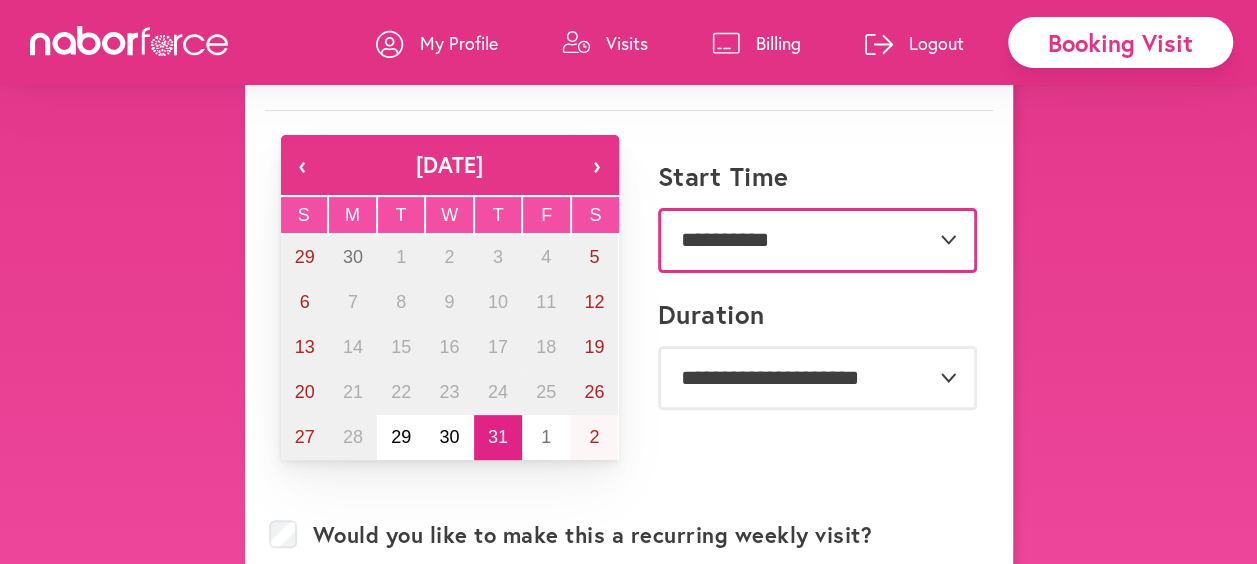 click on "**********" at bounding box center (817, 240) 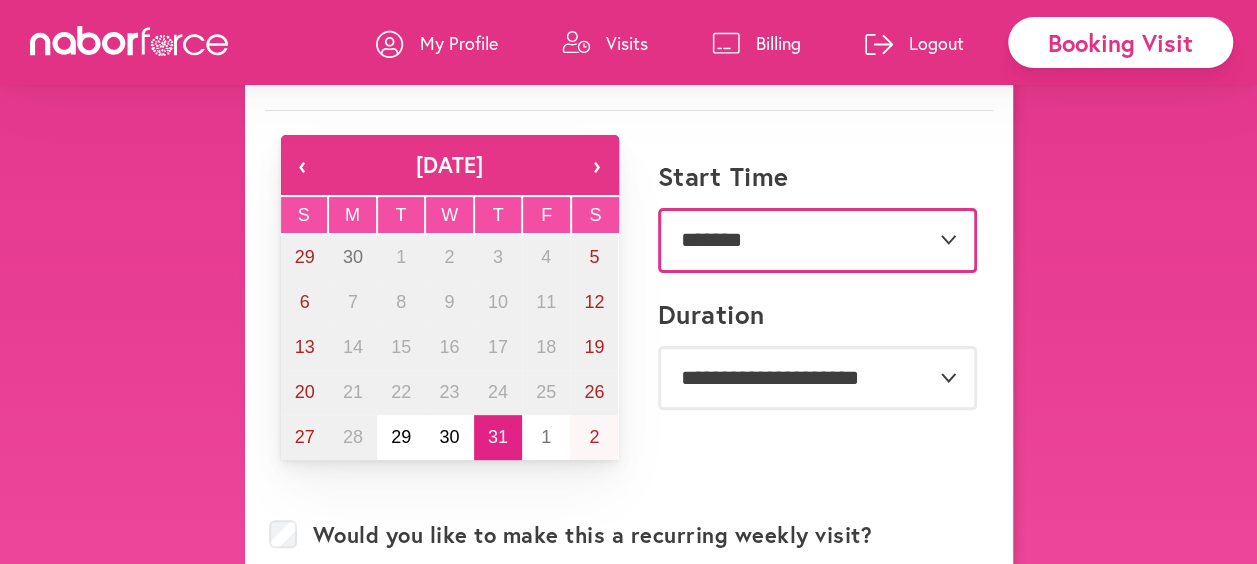 click on "**********" at bounding box center [817, 240] 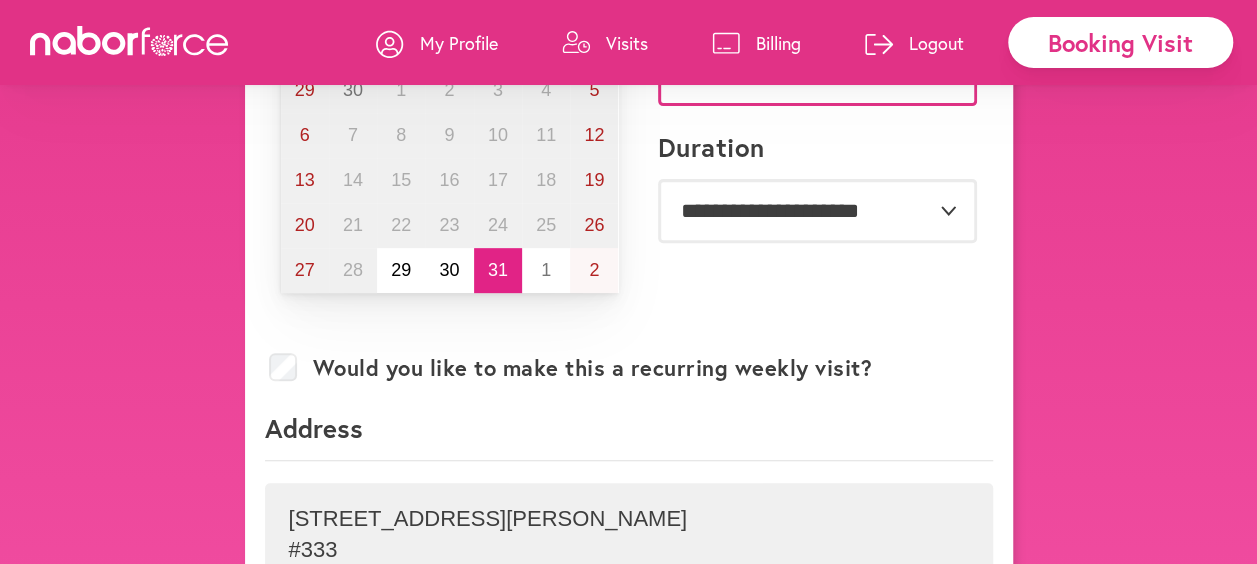 scroll, scrollTop: 325, scrollLeft: 0, axis: vertical 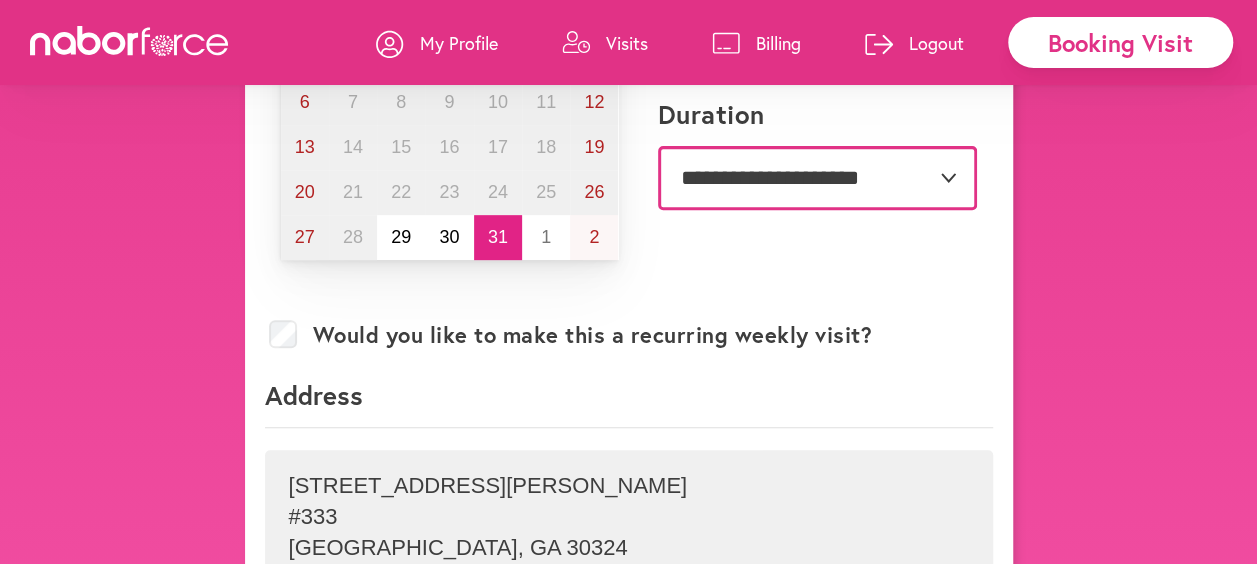 click on "**********" at bounding box center (817, 178) 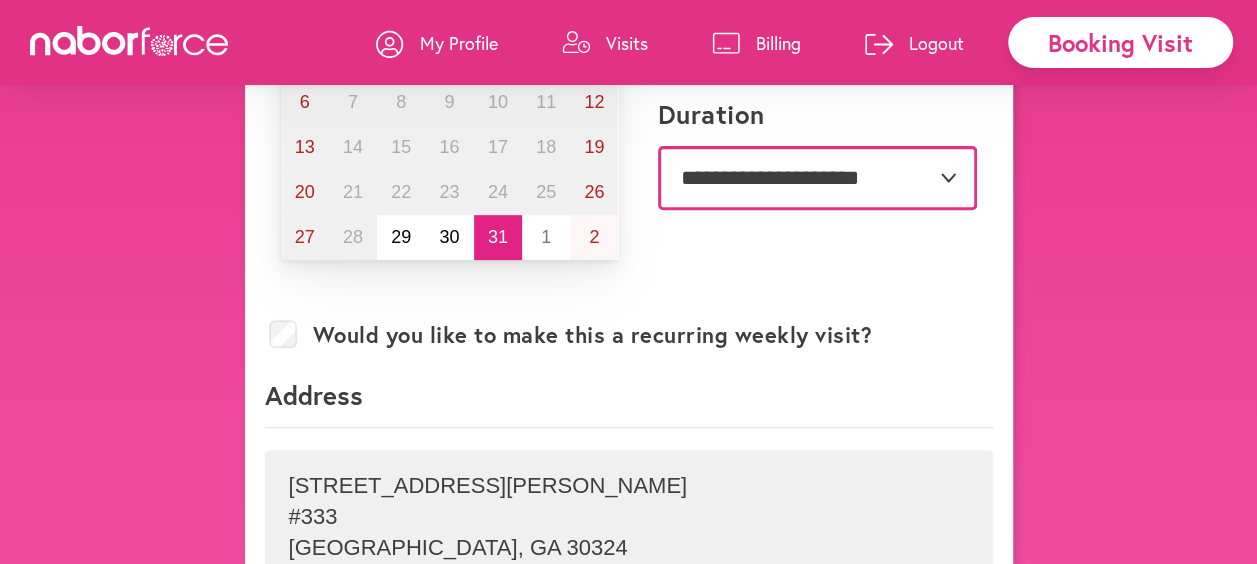 select on "***" 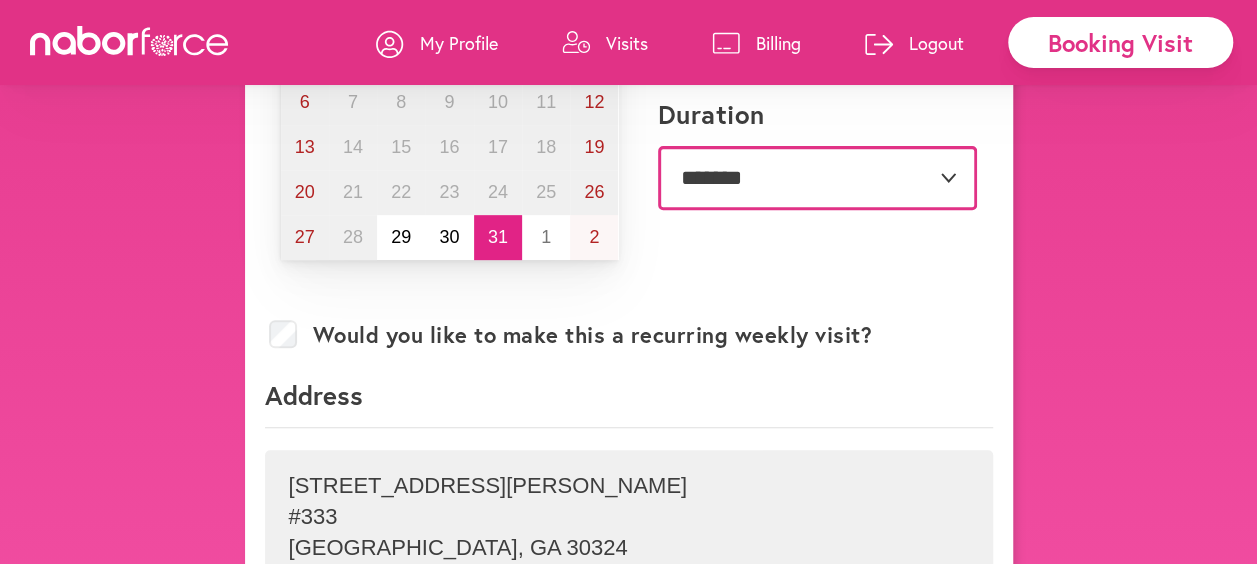 click on "**********" at bounding box center [817, 178] 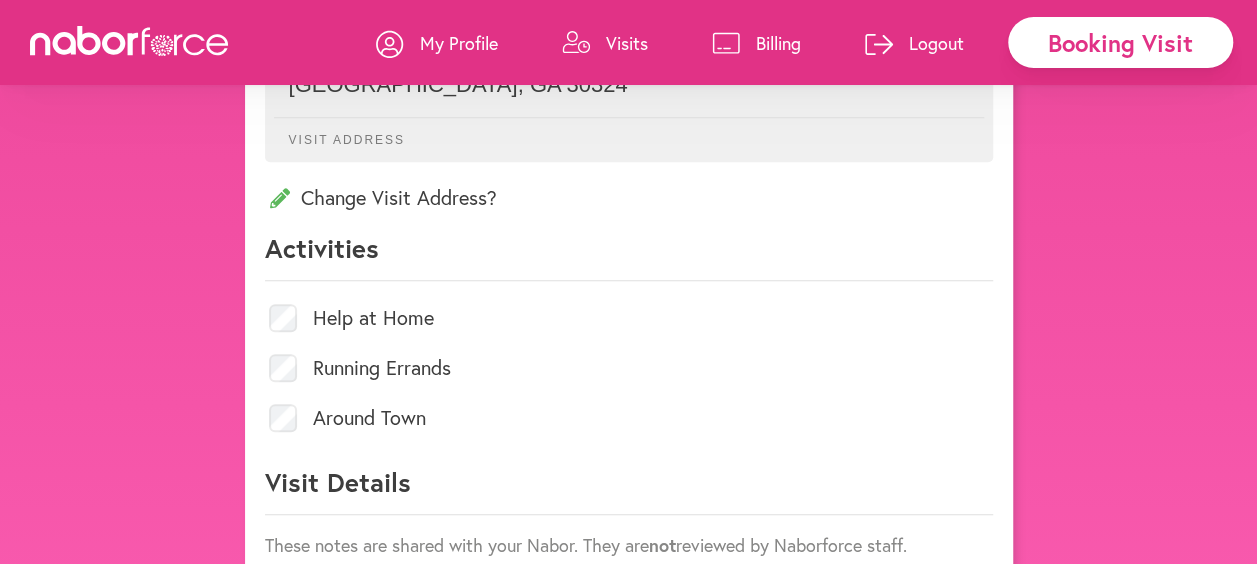 scroll, scrollTop: 825, scrollLeft: 0, axis: vertical 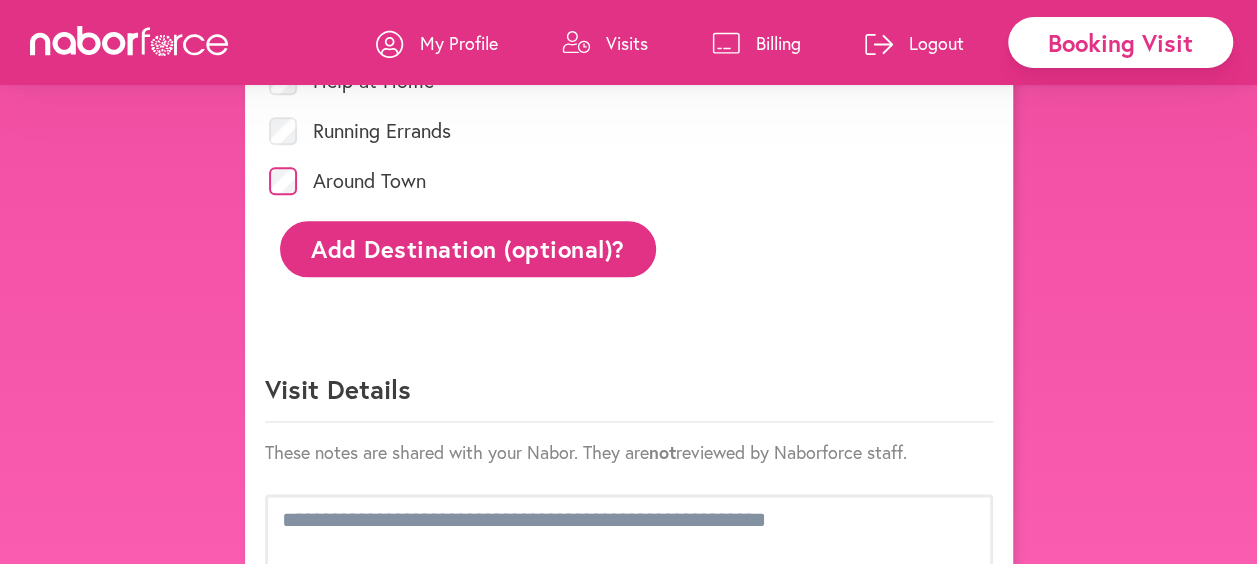 click on "Add Destination (optional)?" 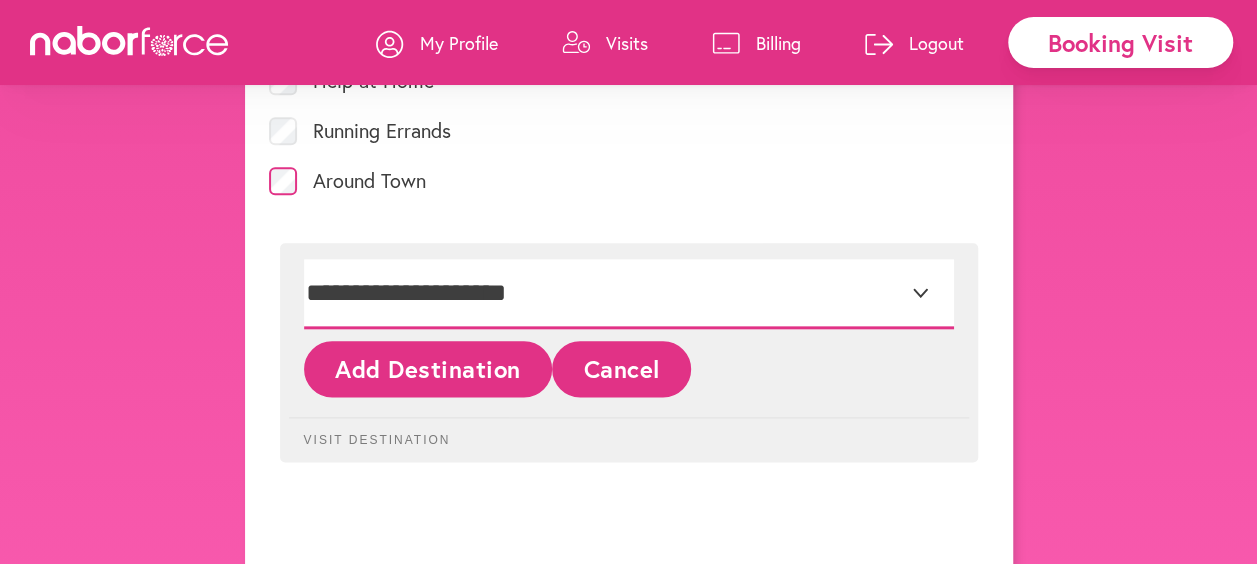 click on "**********" at bounding box center [629, 294] 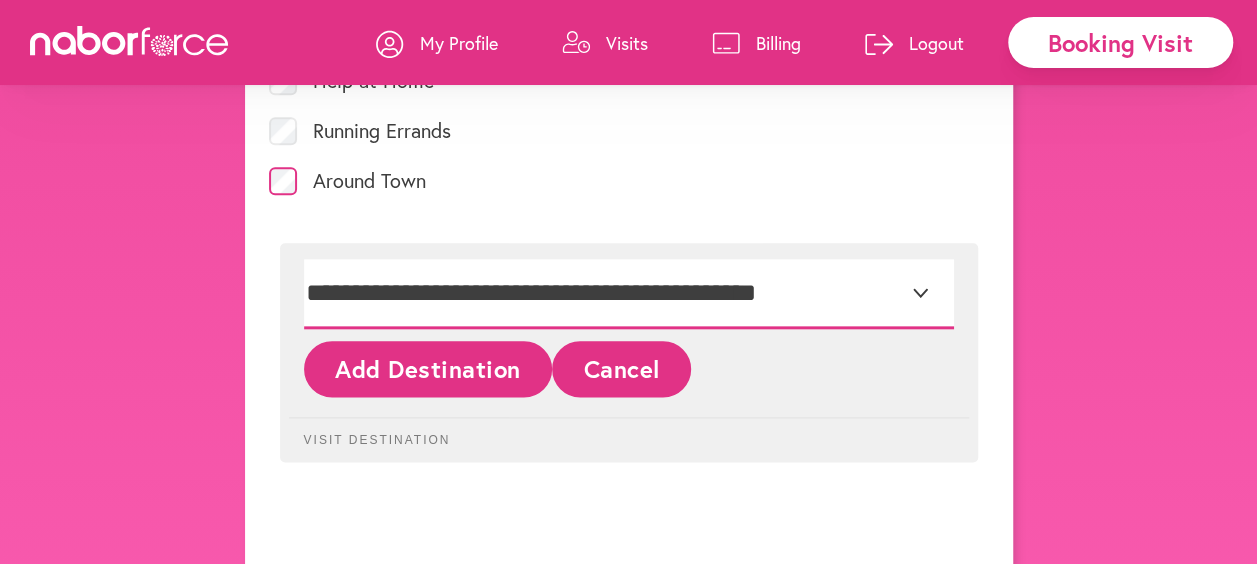 click on "**********" at bounding box center [629, 294] 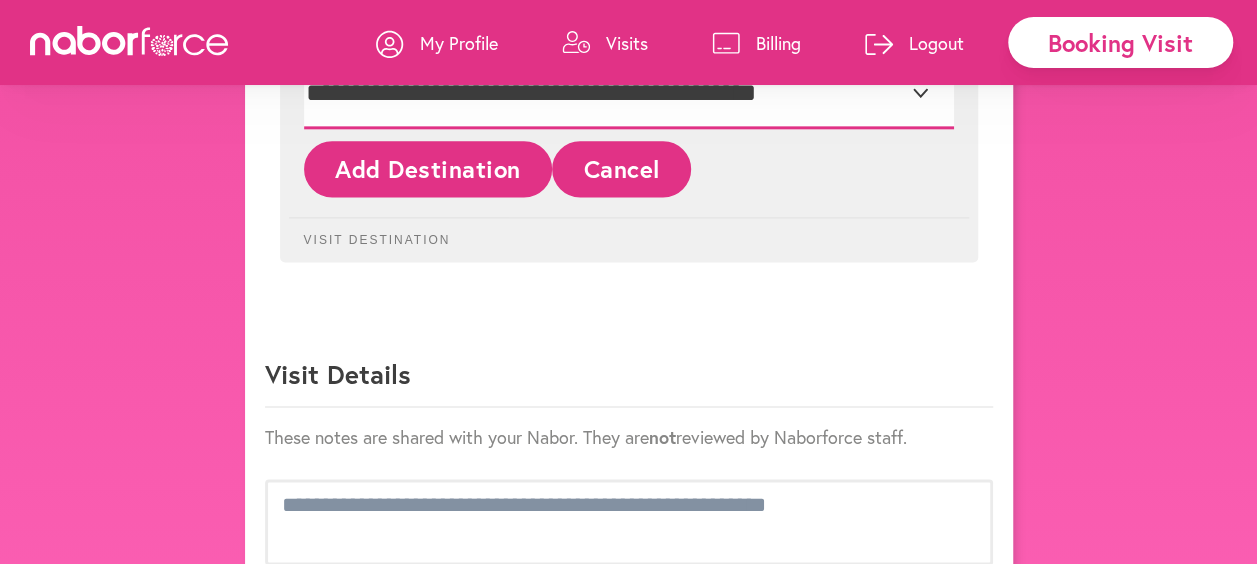scroll, scrollTop: 1325, scrollLeft: 0, axis: vertical 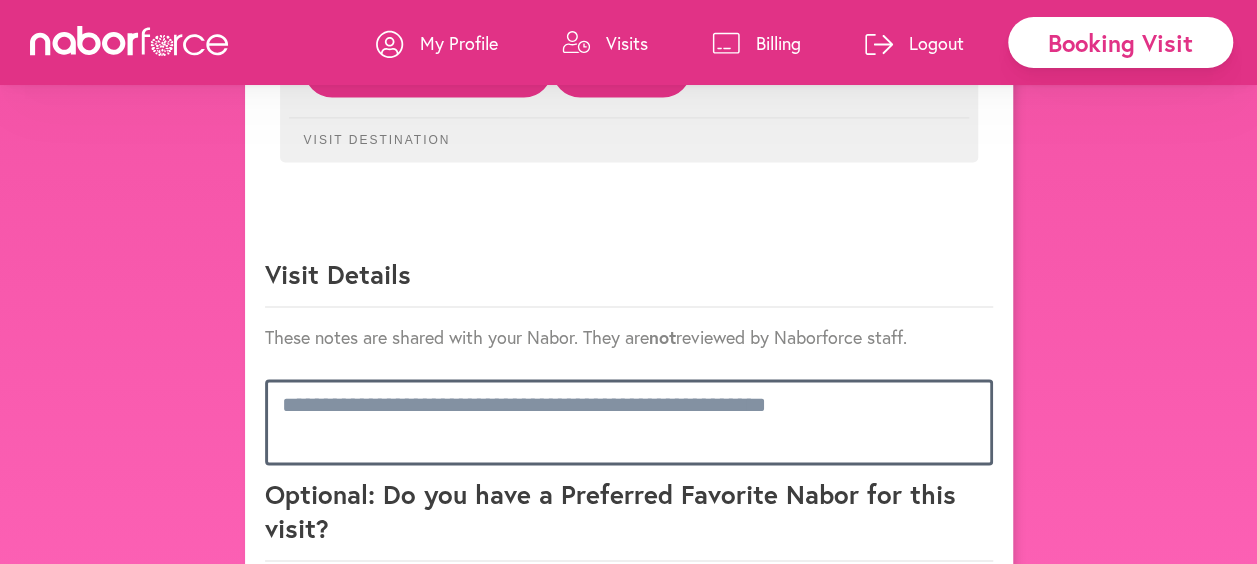 click at bounding box center (629, 422) 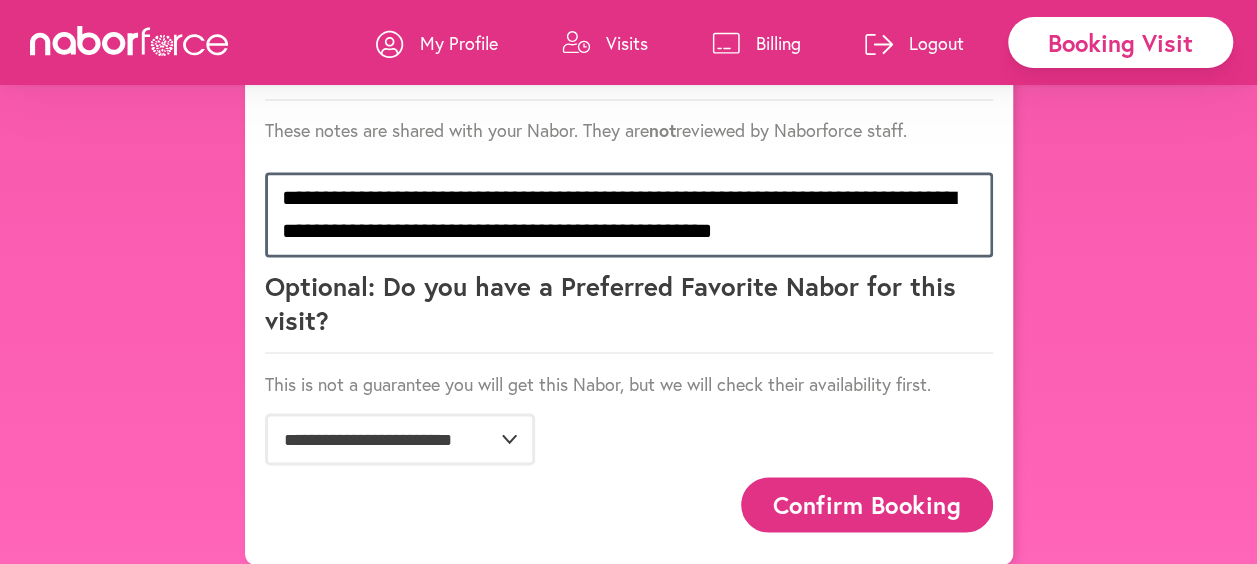scroll, scrollTop: 1542, scrollLeft: 0, axis: vertical 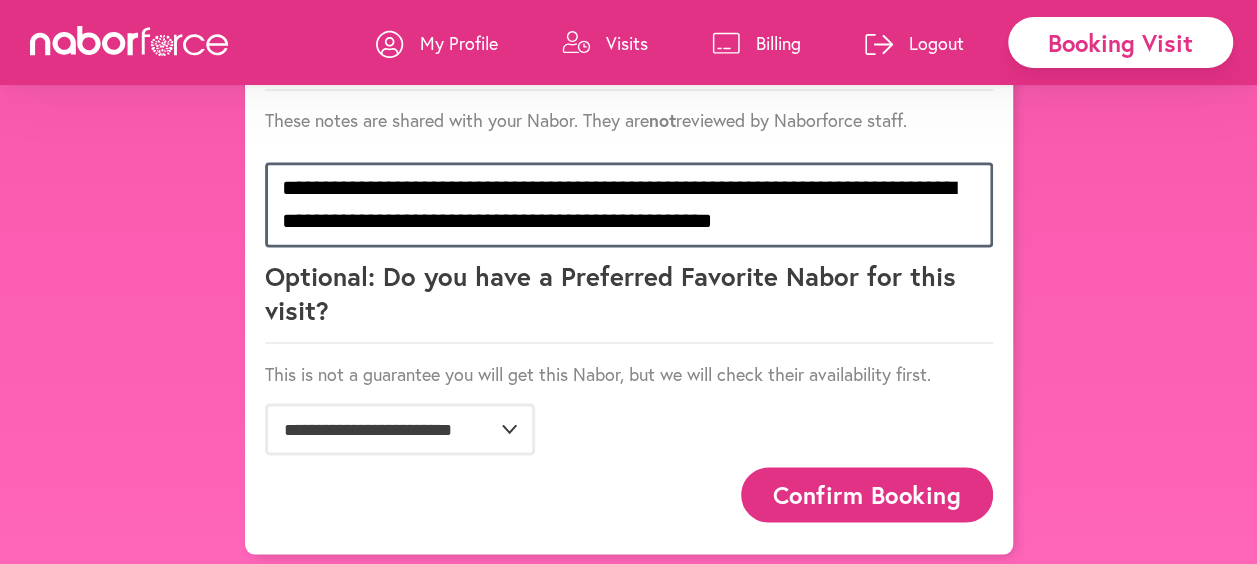 type on "**********" 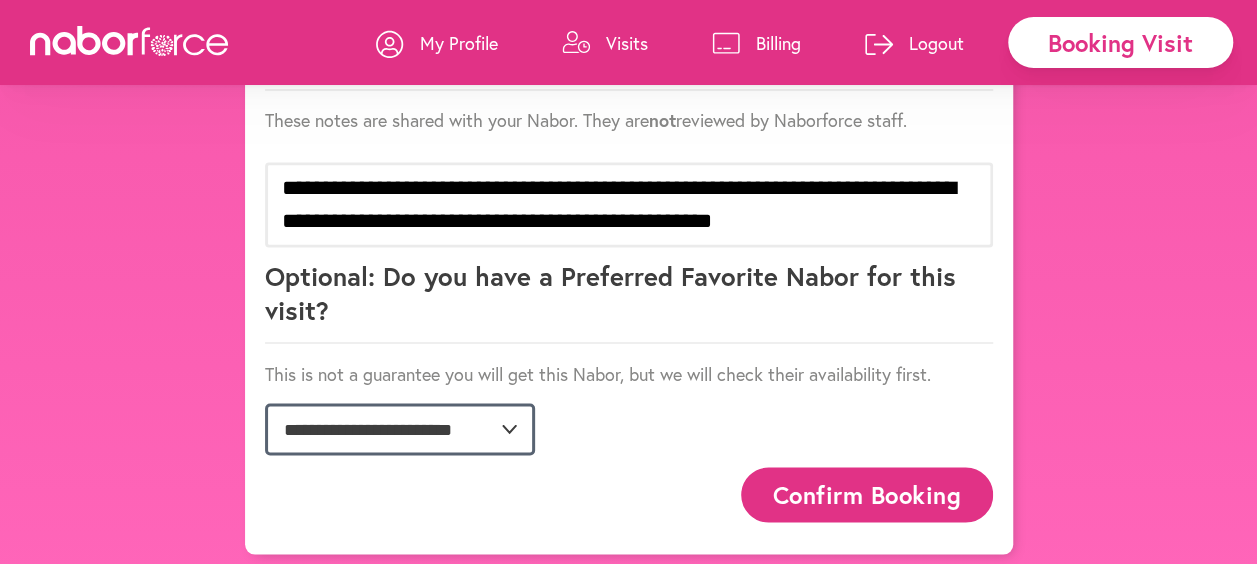 click on "**********" 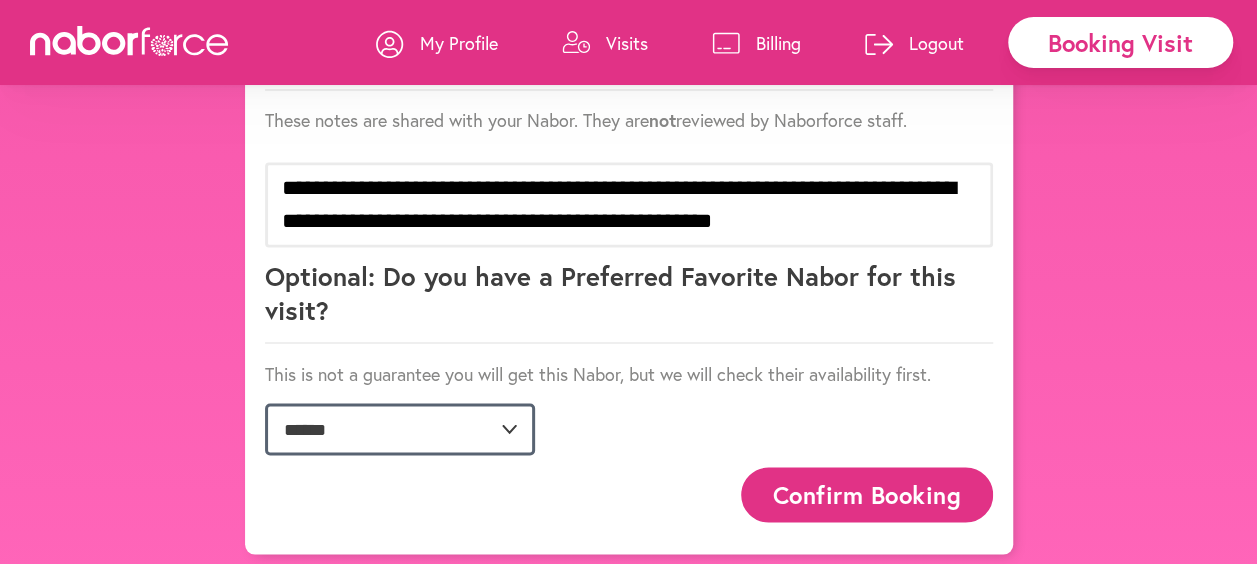 click on "**********" 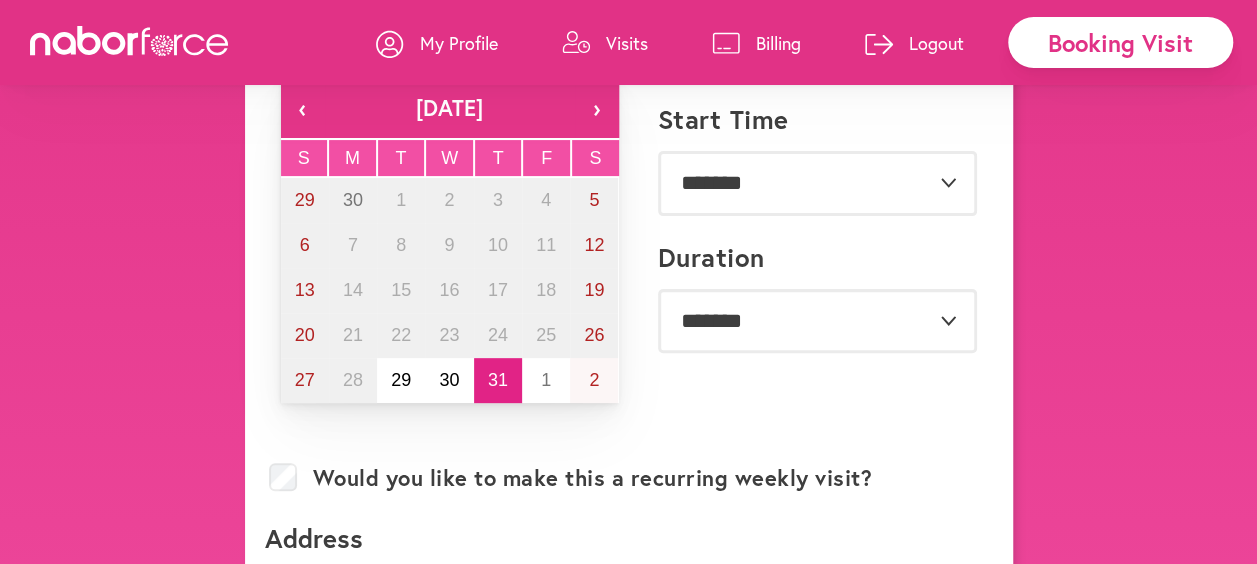 scroll, scrollTop: 142, scrollLeft: 0, axis: vertical 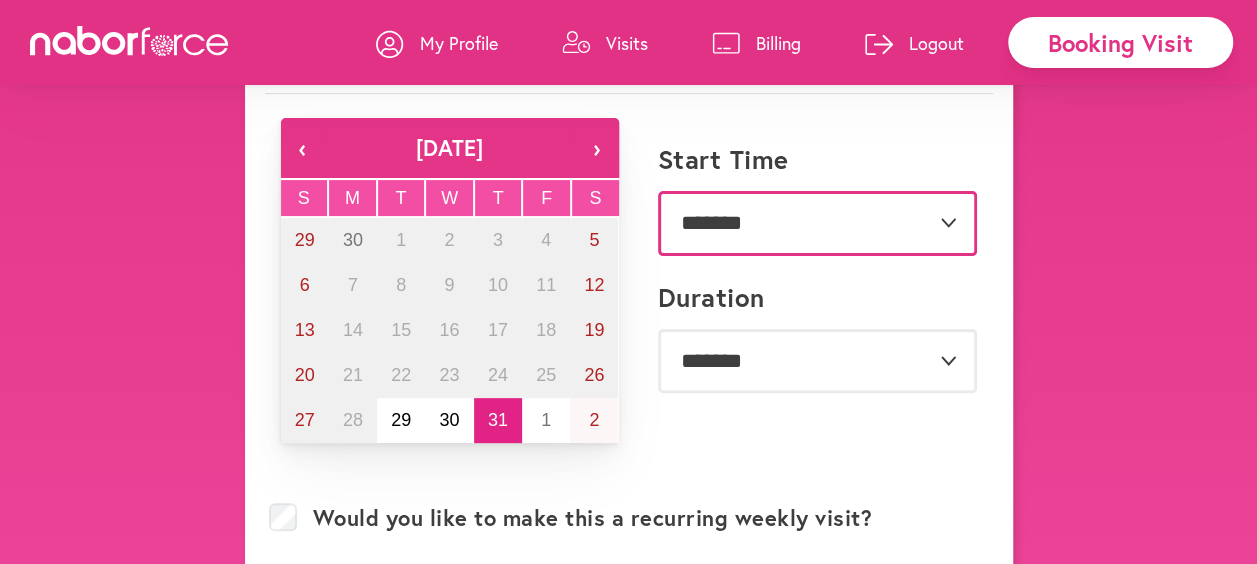 click on "**********" at bounding box center [817, 223] 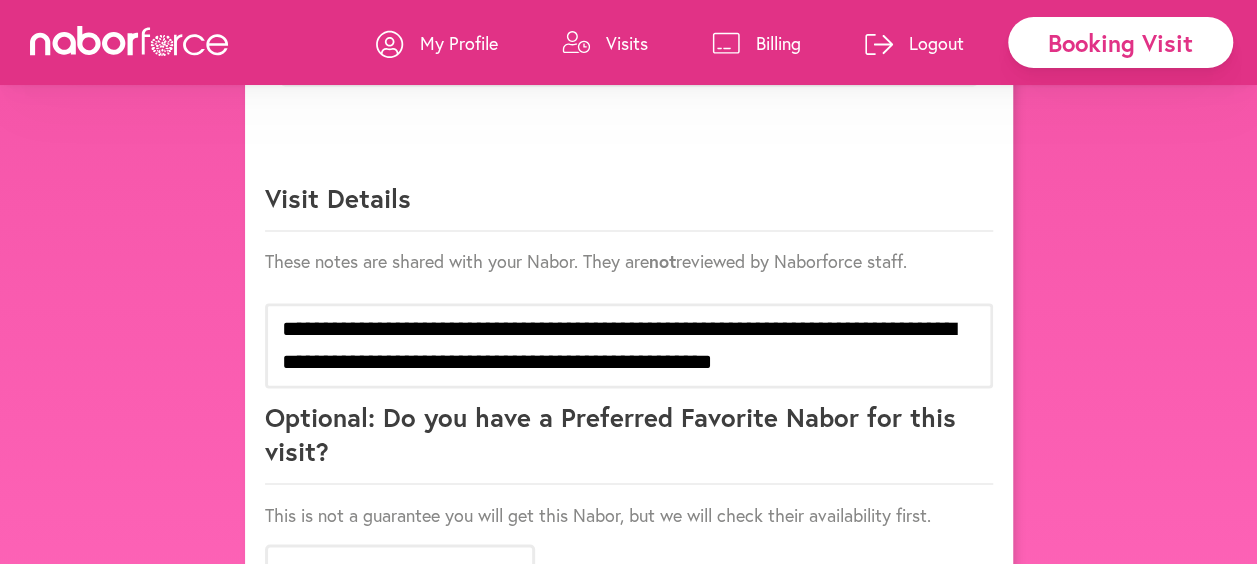 scroll, scrollTop: 1542, scrollLeft: 0, axis: vertical 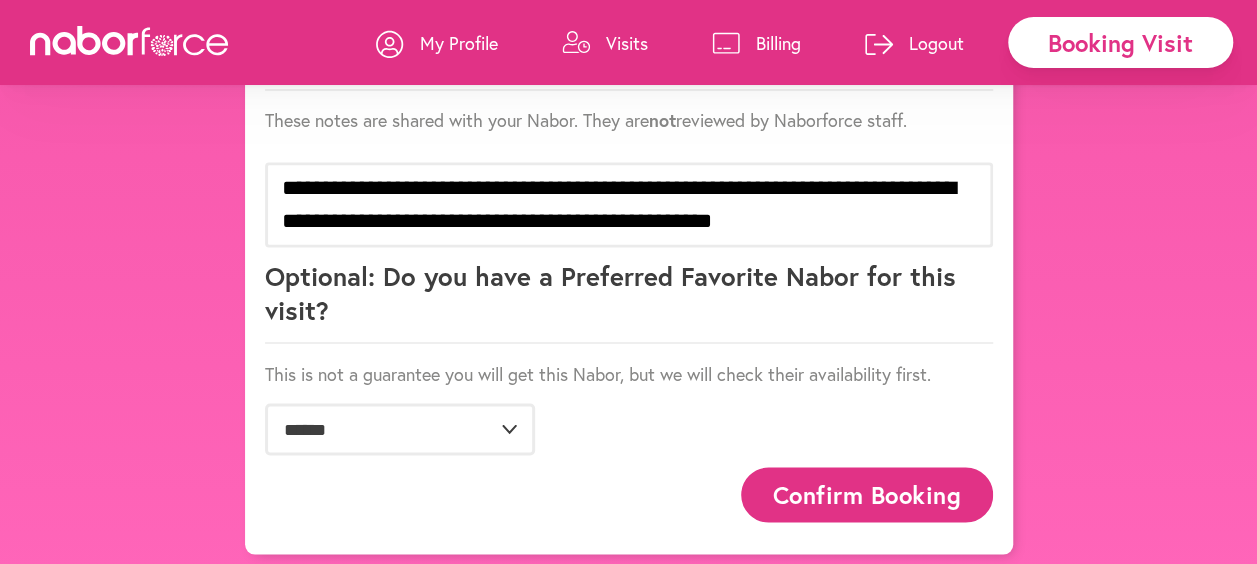 click on "Confirm Booking" at bounding box center (867, 494) 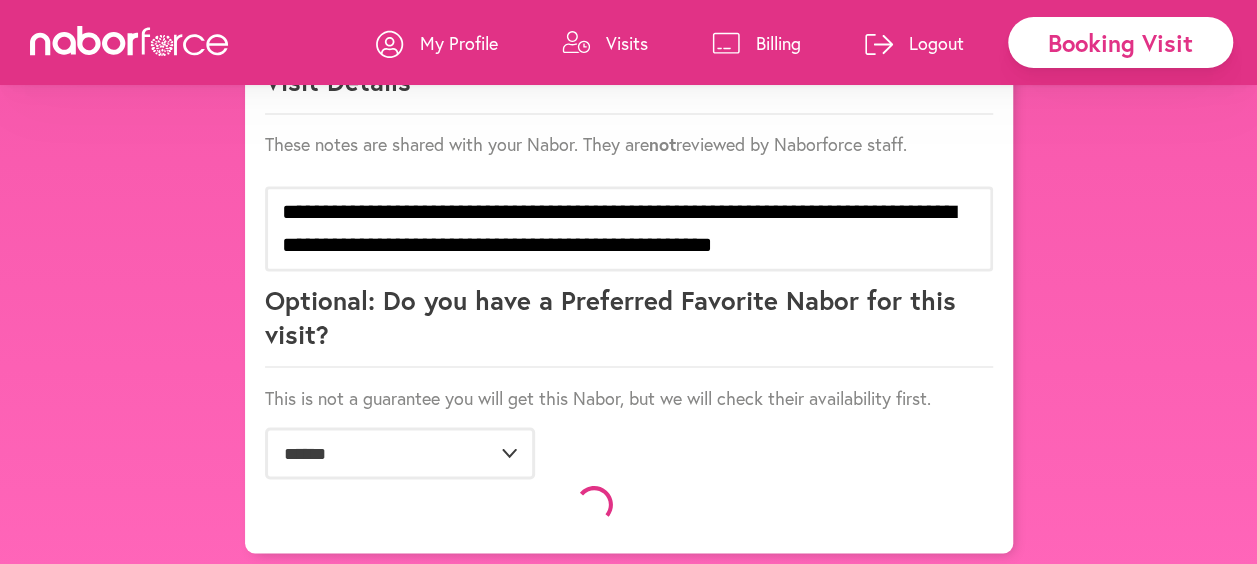 scroll, scrollTop: 1542, scrollLeft: 0, axis: vertical 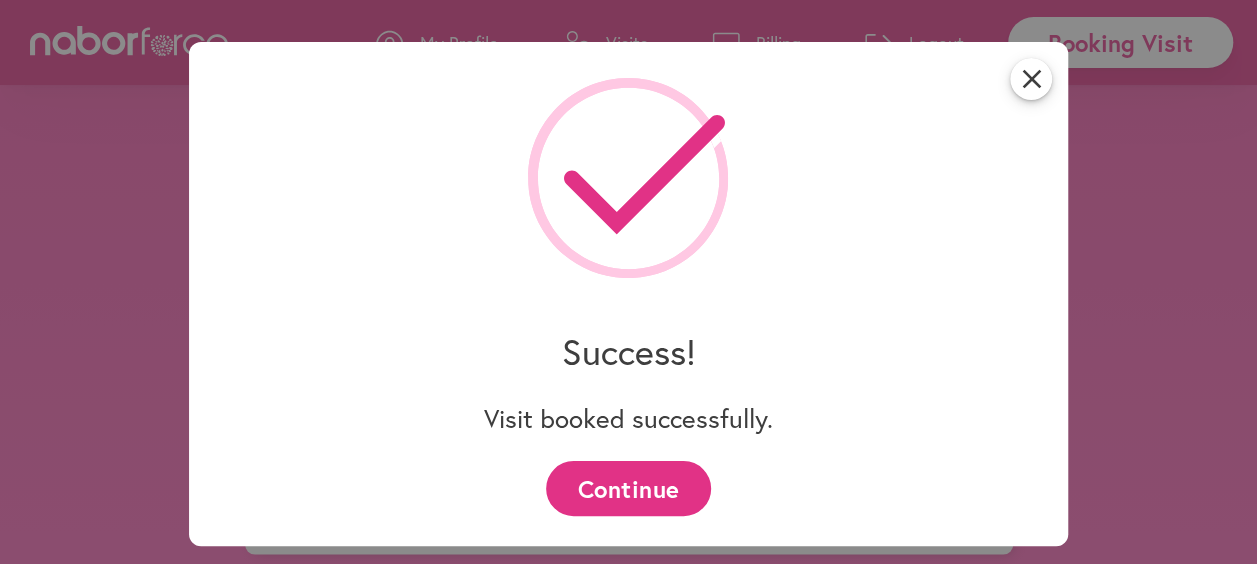 click on "Continue" at bounding box center [628, 488] 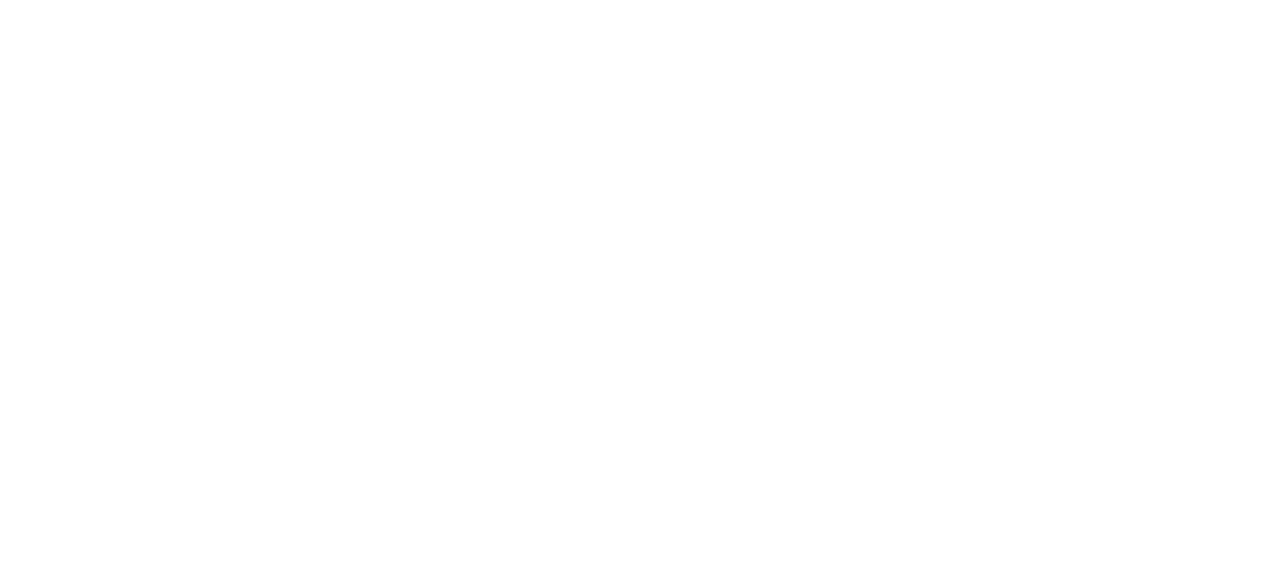 scroll, scrollTop: 0, scrollLeft: 0, axis: both 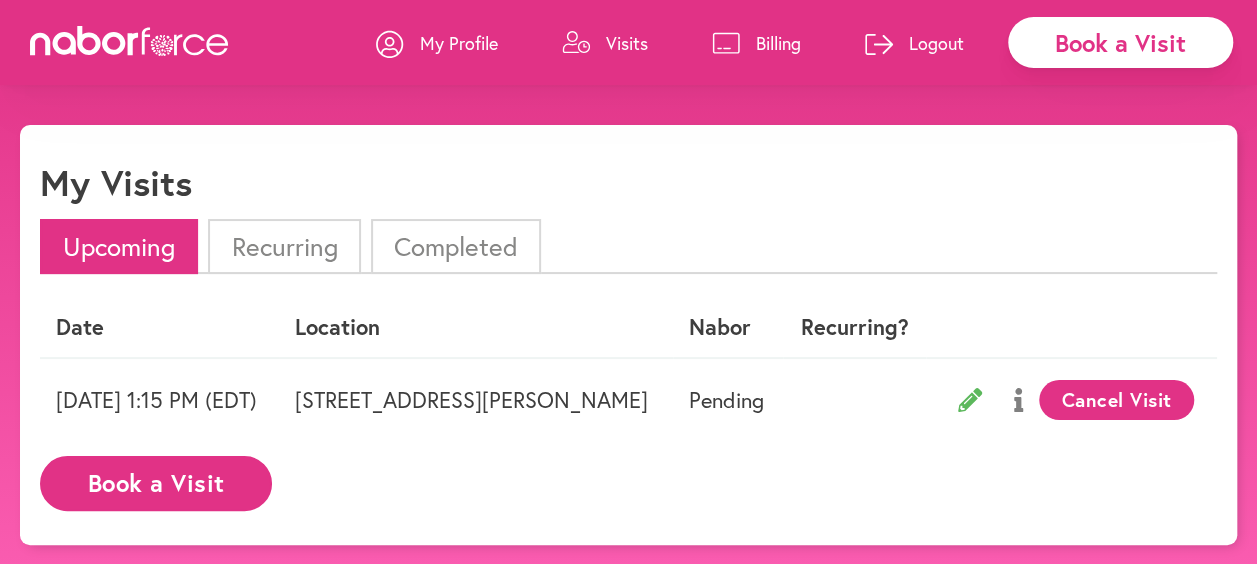 click on "My Profile" at bounding box center [459, 43] 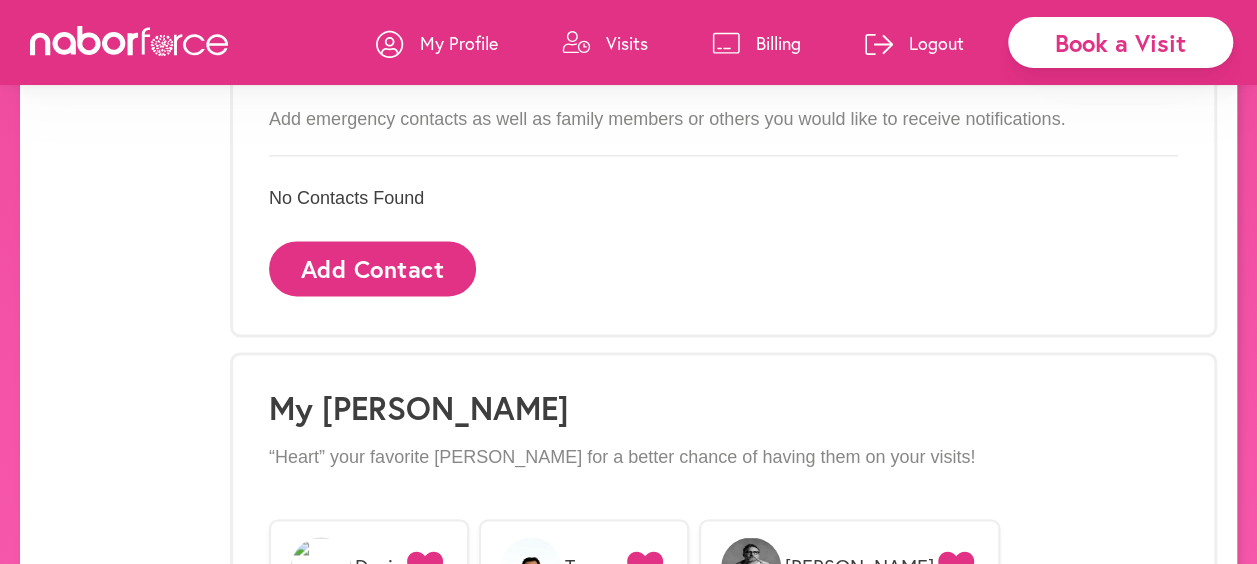 scroll, scrollTop: 1200, scrollLeft: 0, axis: vertical 